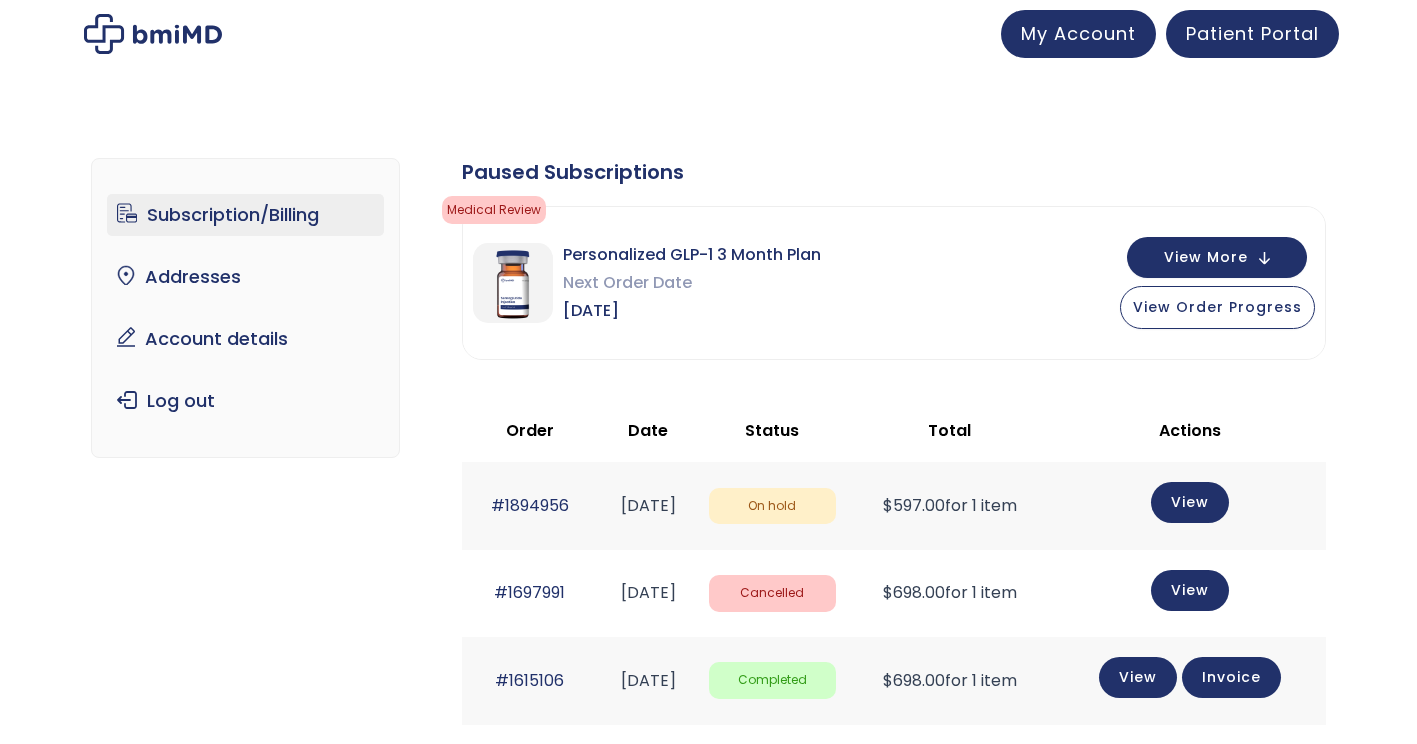 scroll, scrollTop: 0, scrollLeft: 0, axis: both 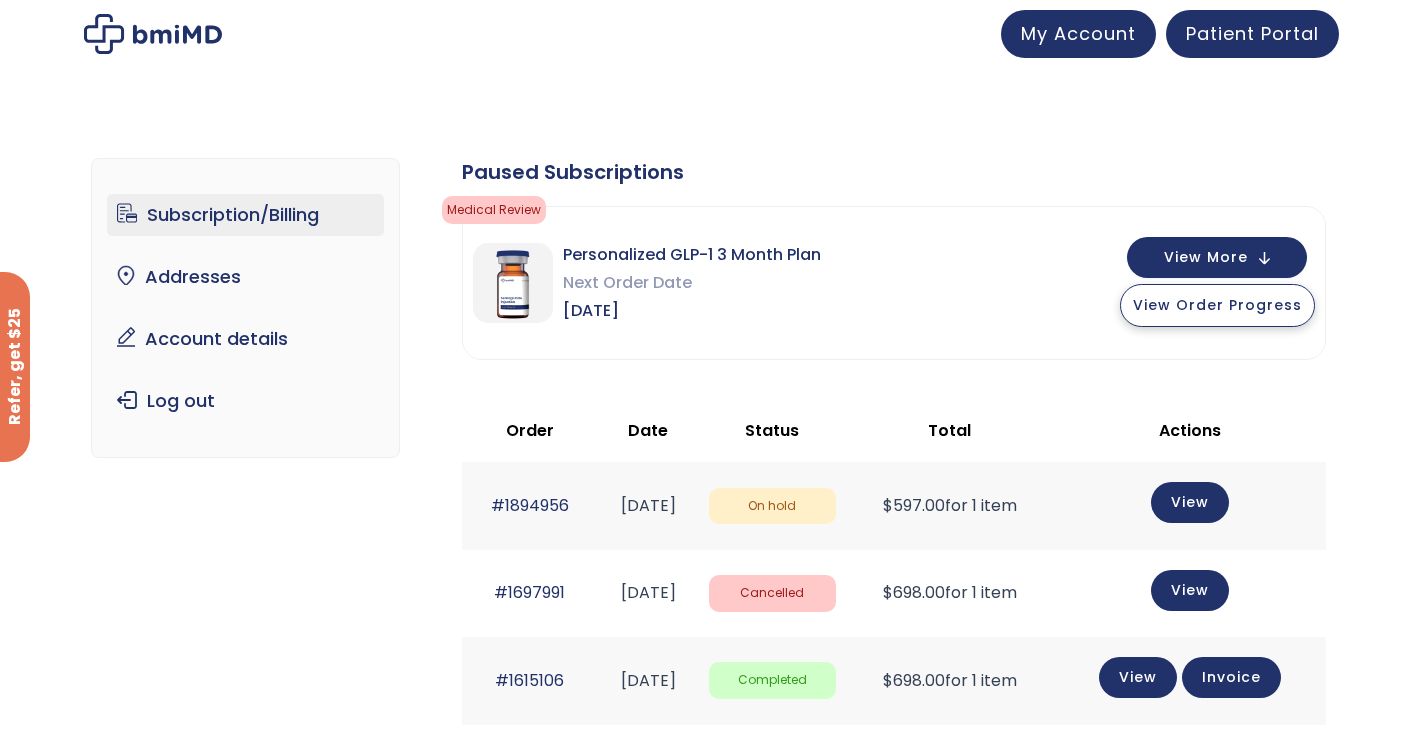 click on "View Order Progress" at bounding box center [1217, 305] 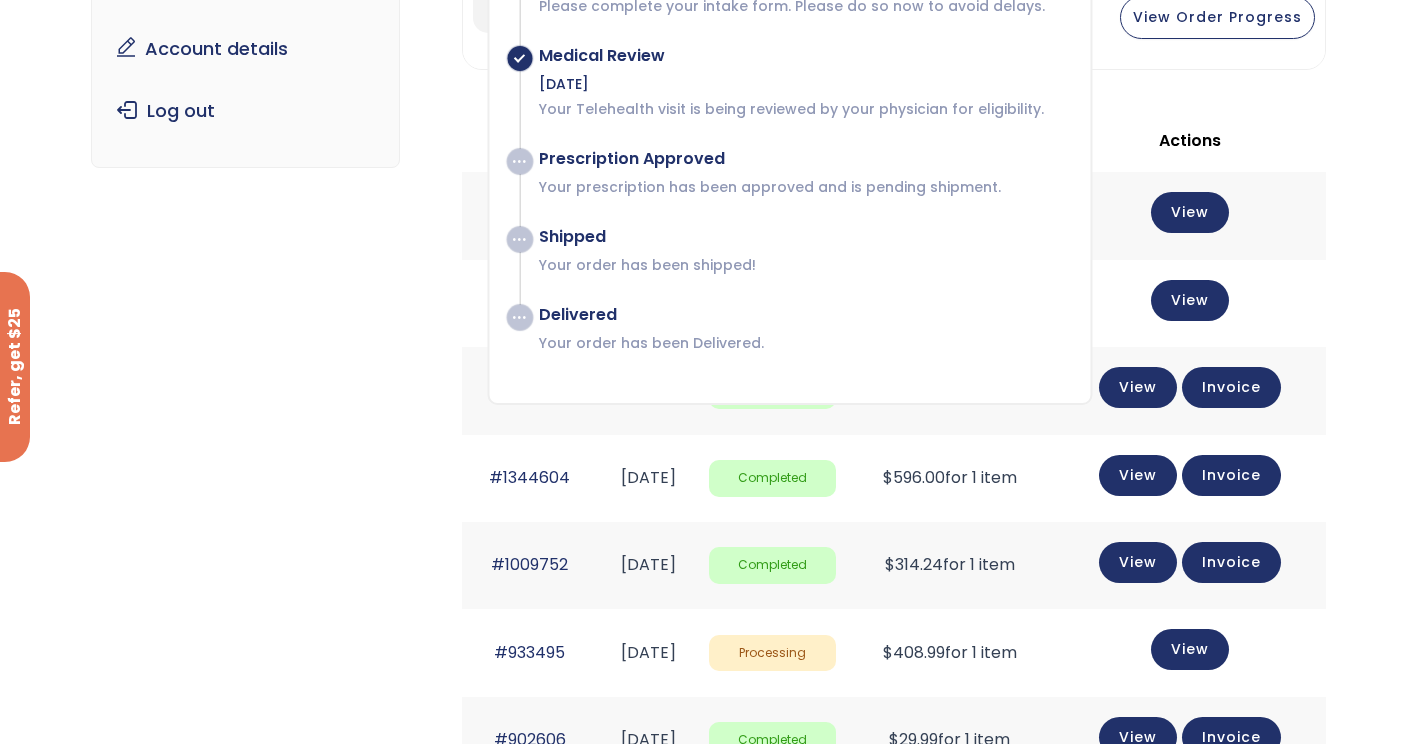 scroll, scrollTop: 300, scrollLeft: 0, axis: vertical 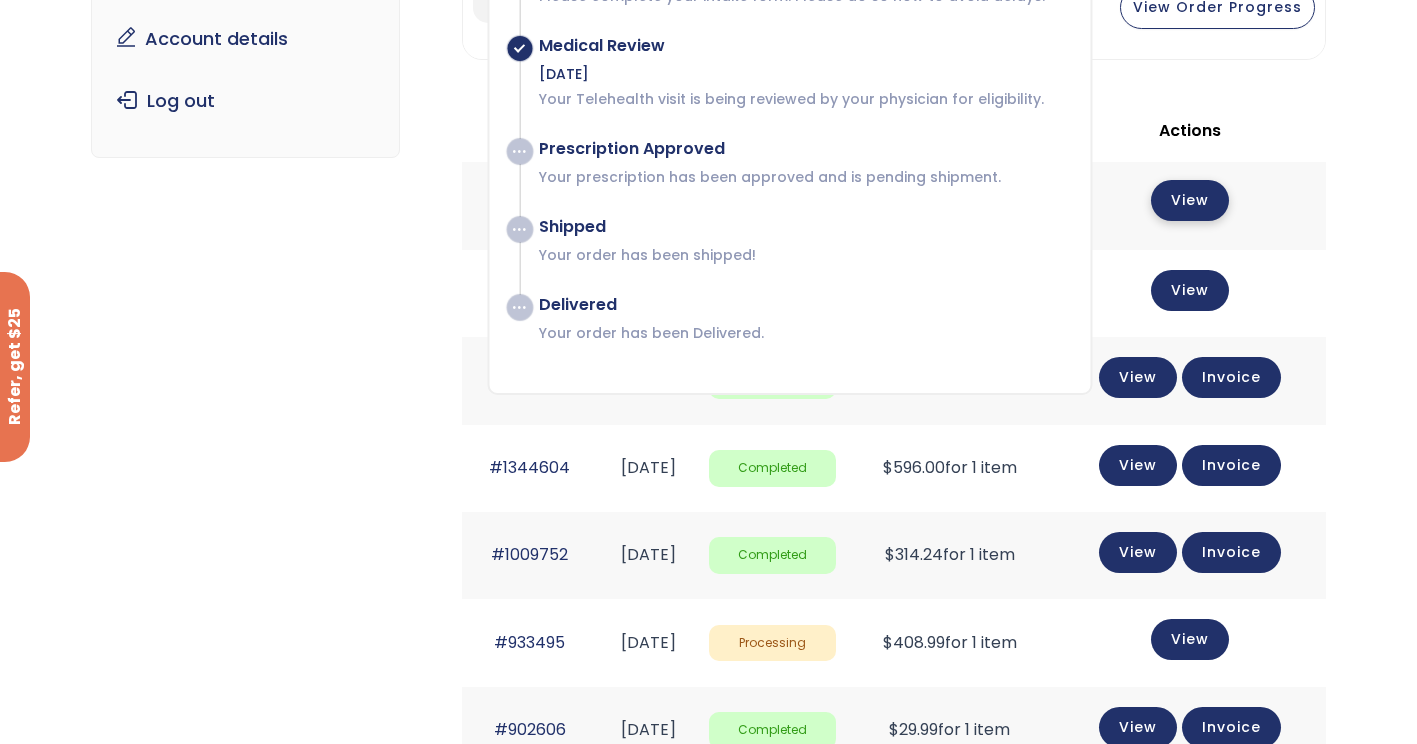 click on "View" 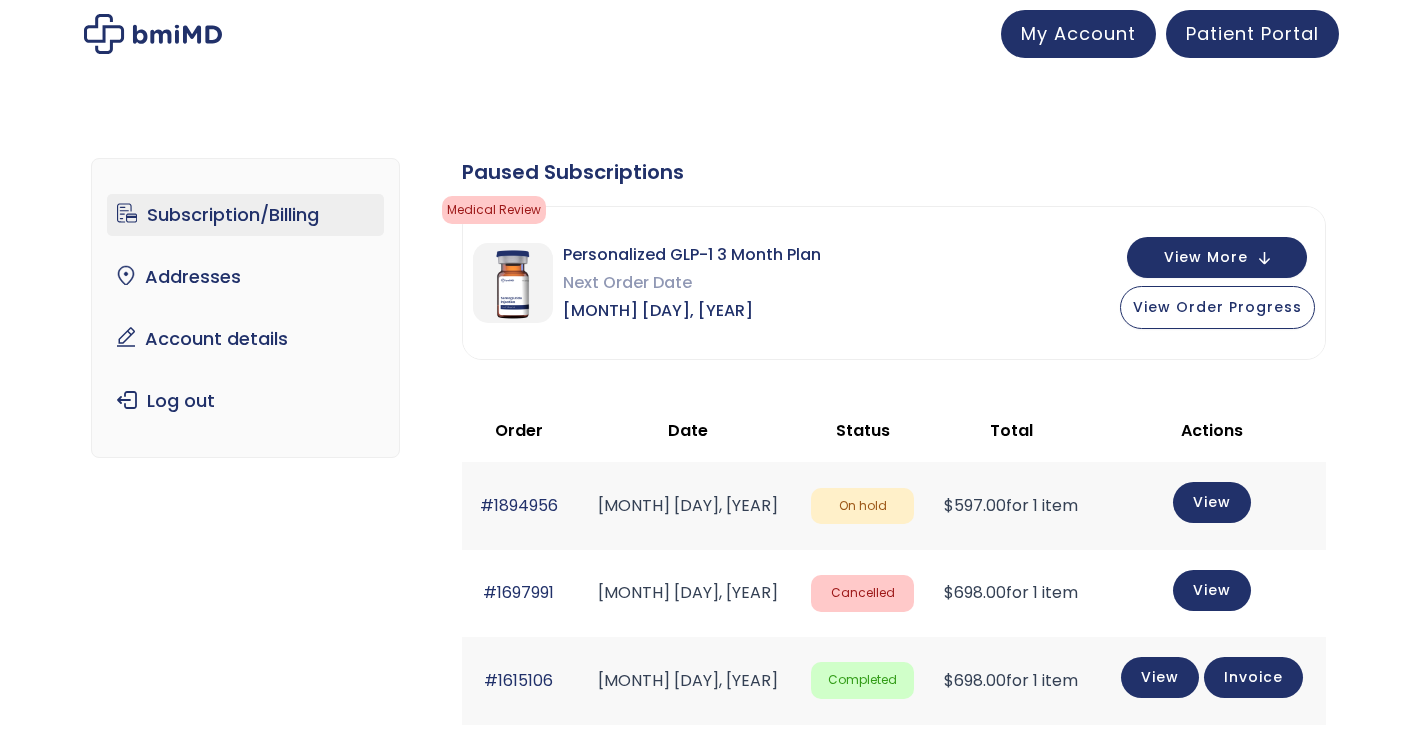 scroll, scrollTop: 300, scrollLeft: 0, axis: vertical 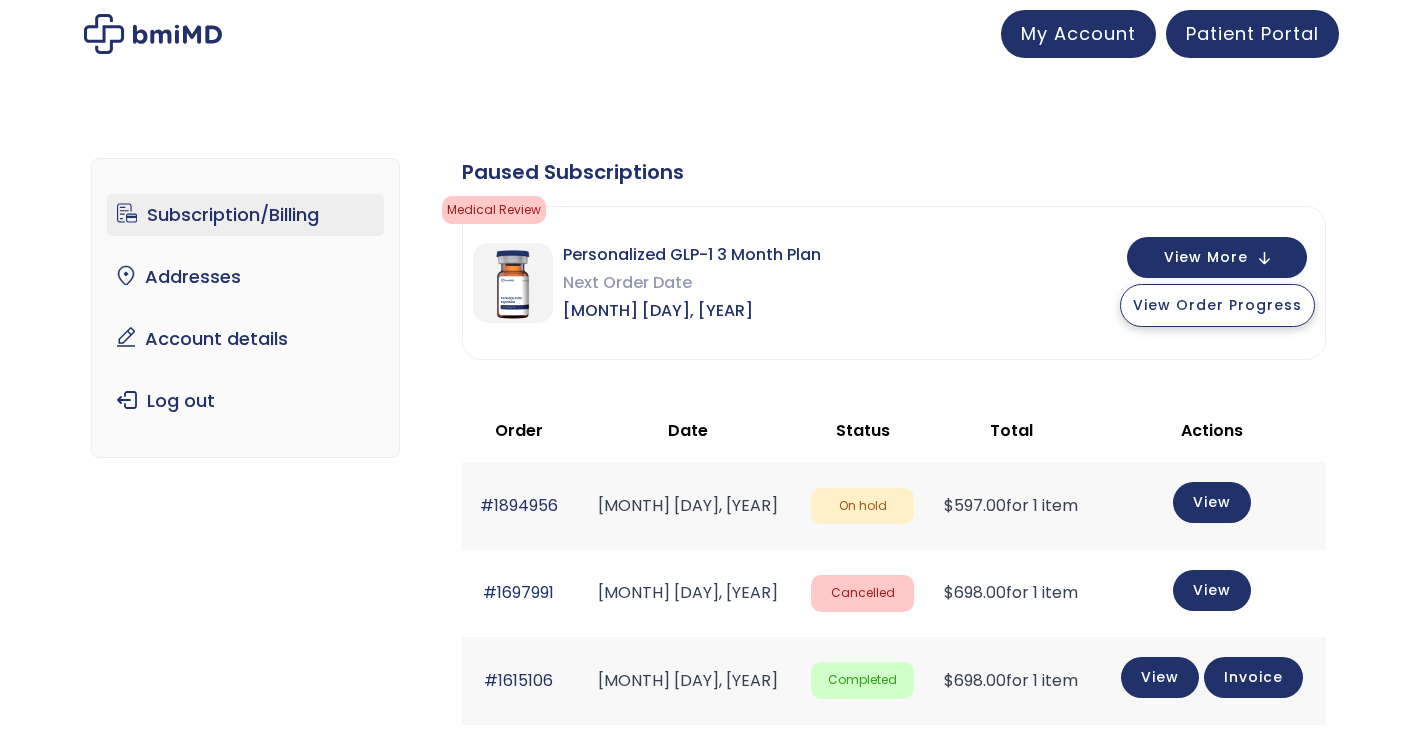click on "View Order Progress" at bounding box center (1217, 305) 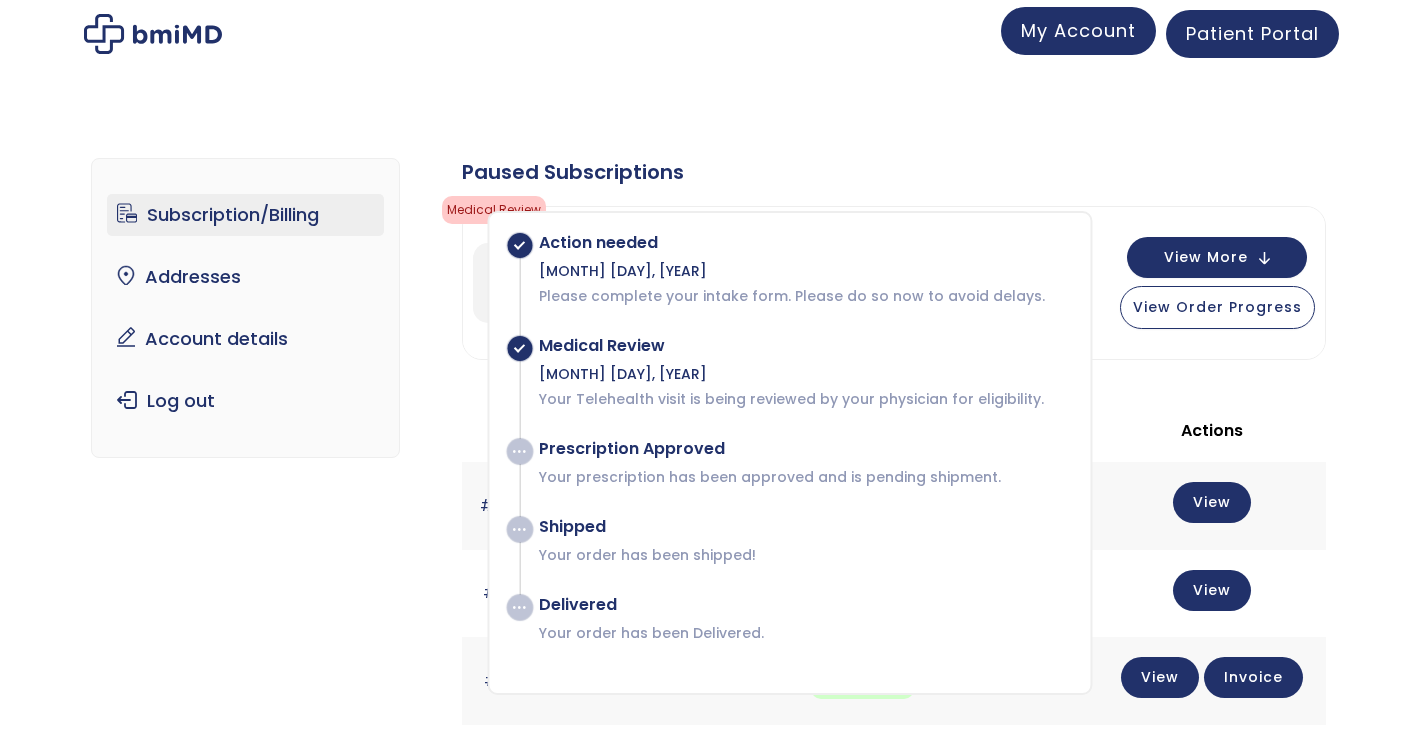 click on "My Account" at bounding box center (1078, 30) 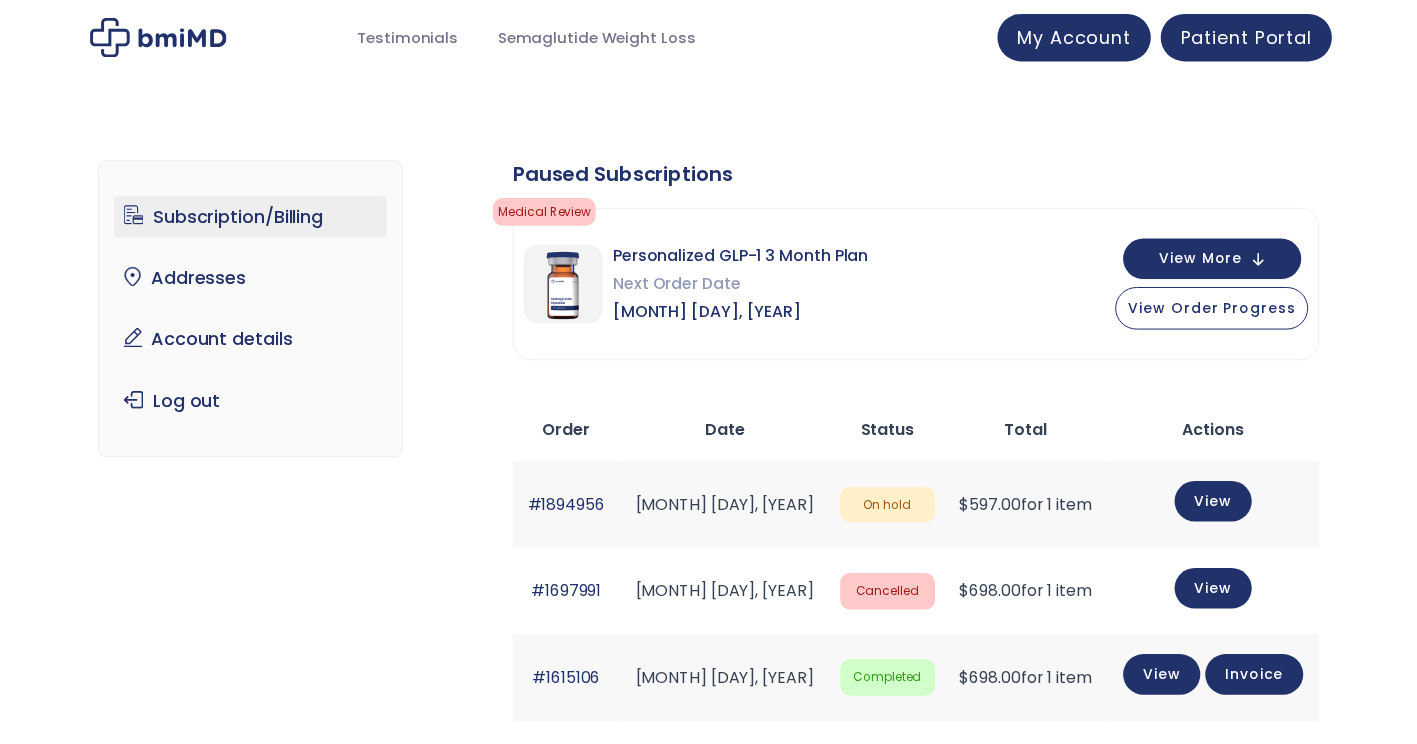 scroll, scrollTop: 0, scrollLeft: 0, axis: both 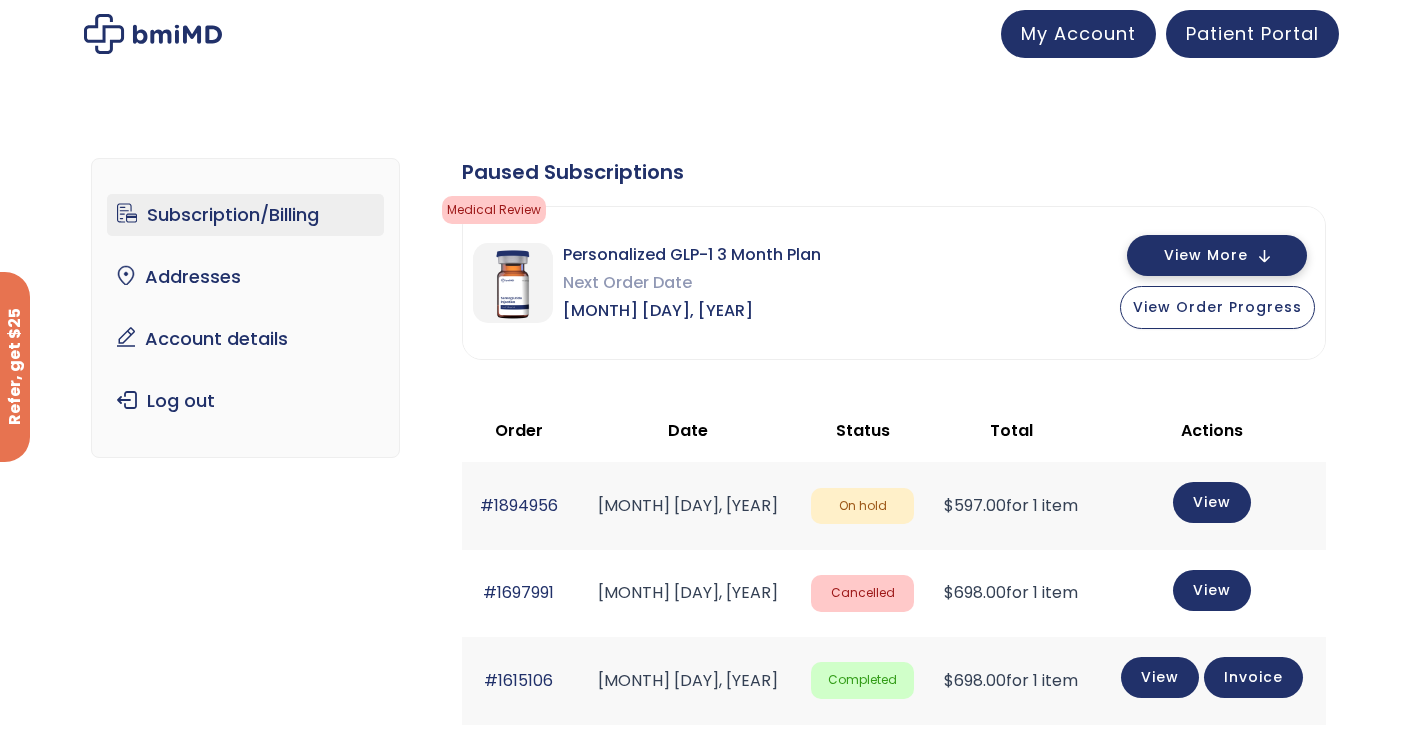 click on "View More" at bounding box center (1217, 255) 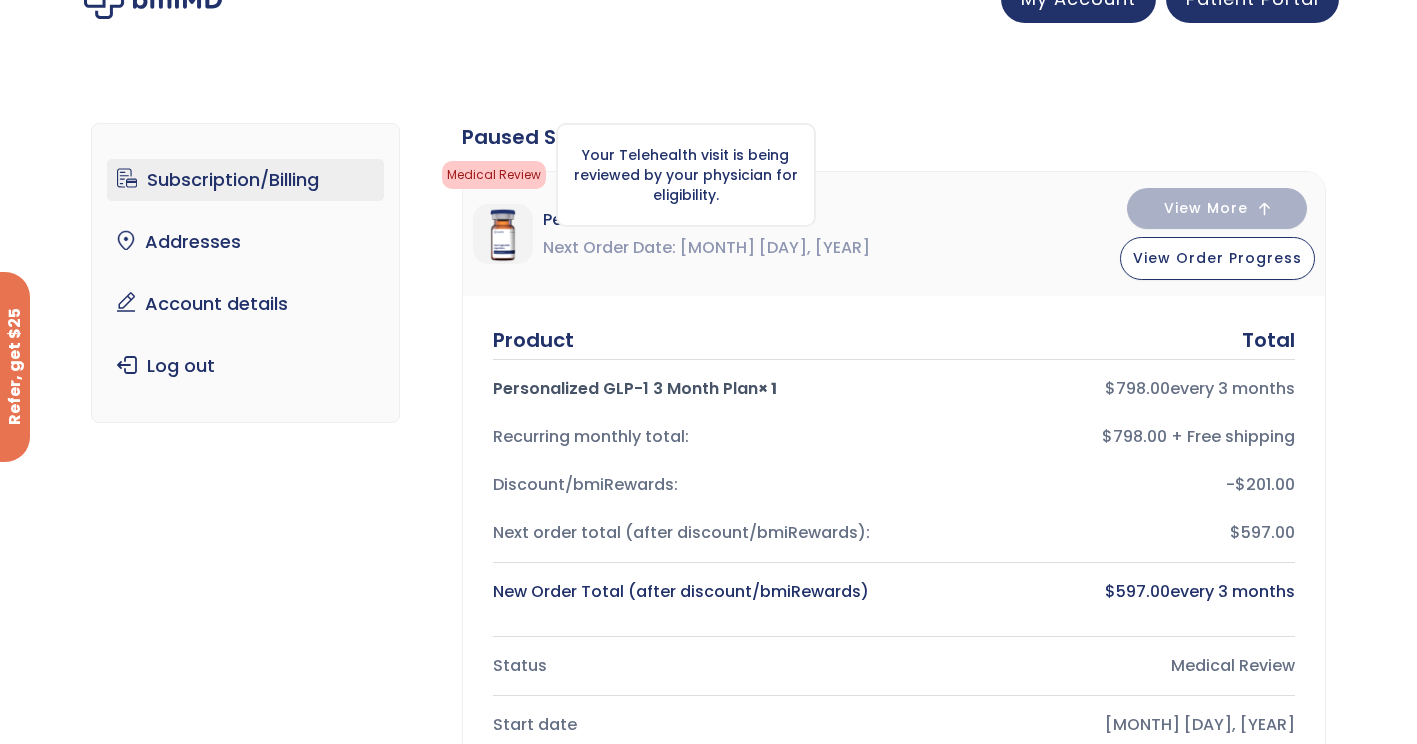 scroll, scrollTop: 0, scrollLeft: 0, axis: both 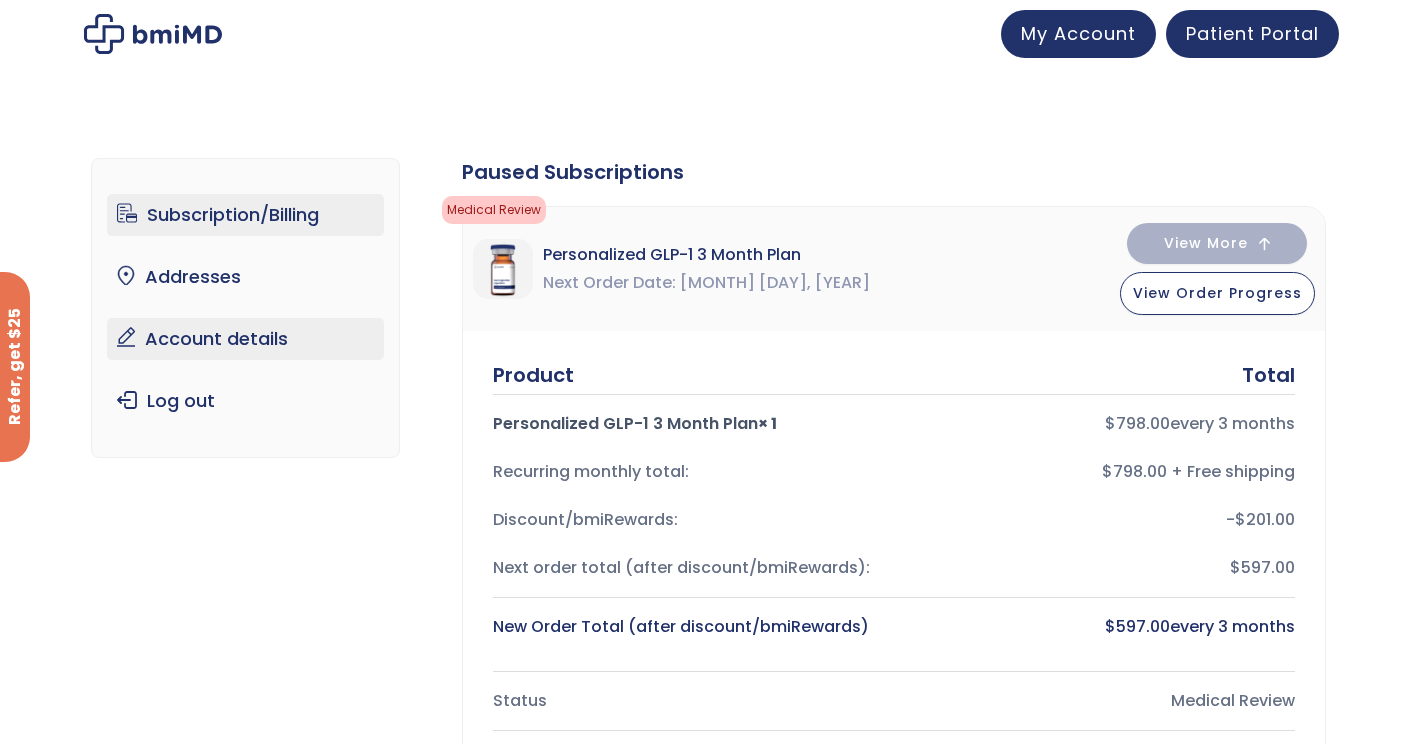 click on "Account details" at bounding box center [245, 339] 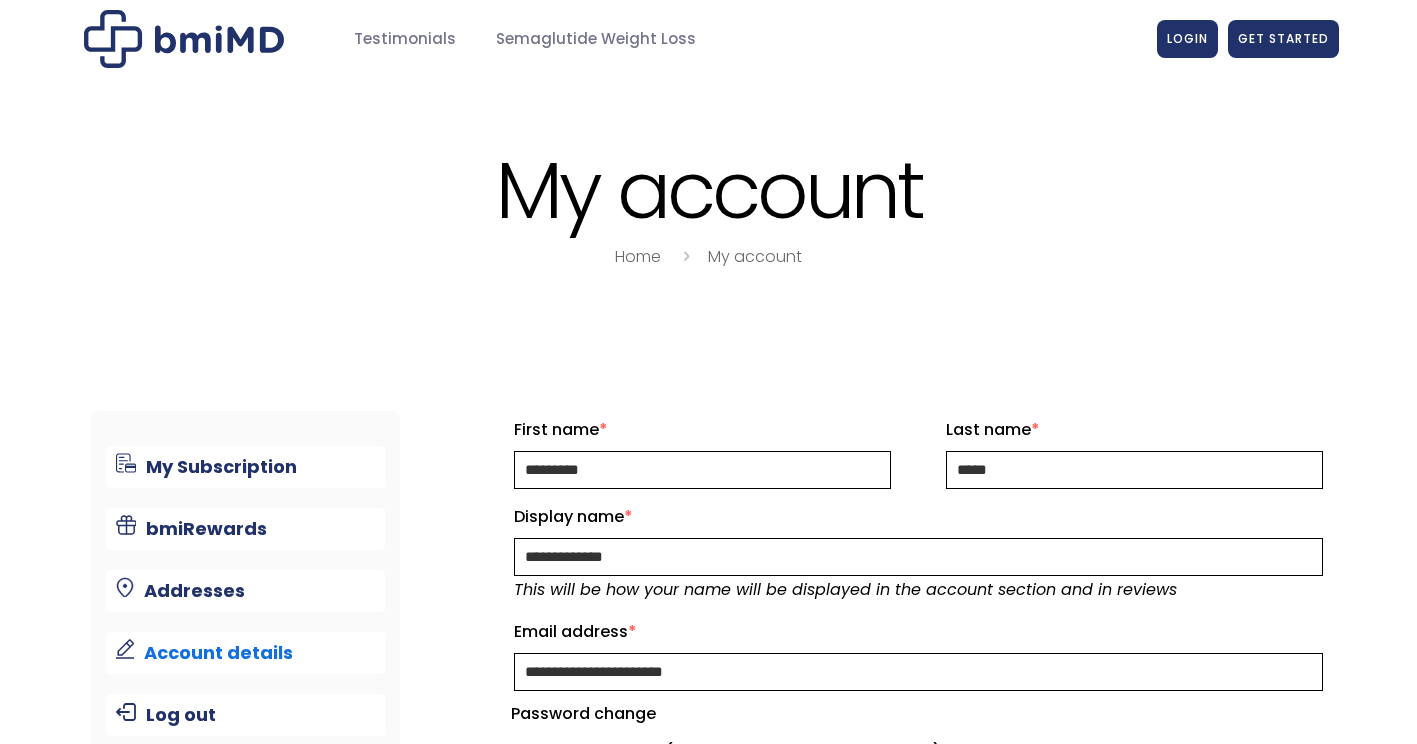 scroll, scrollTop: 74, scrollLeft: 0, axis: vertical 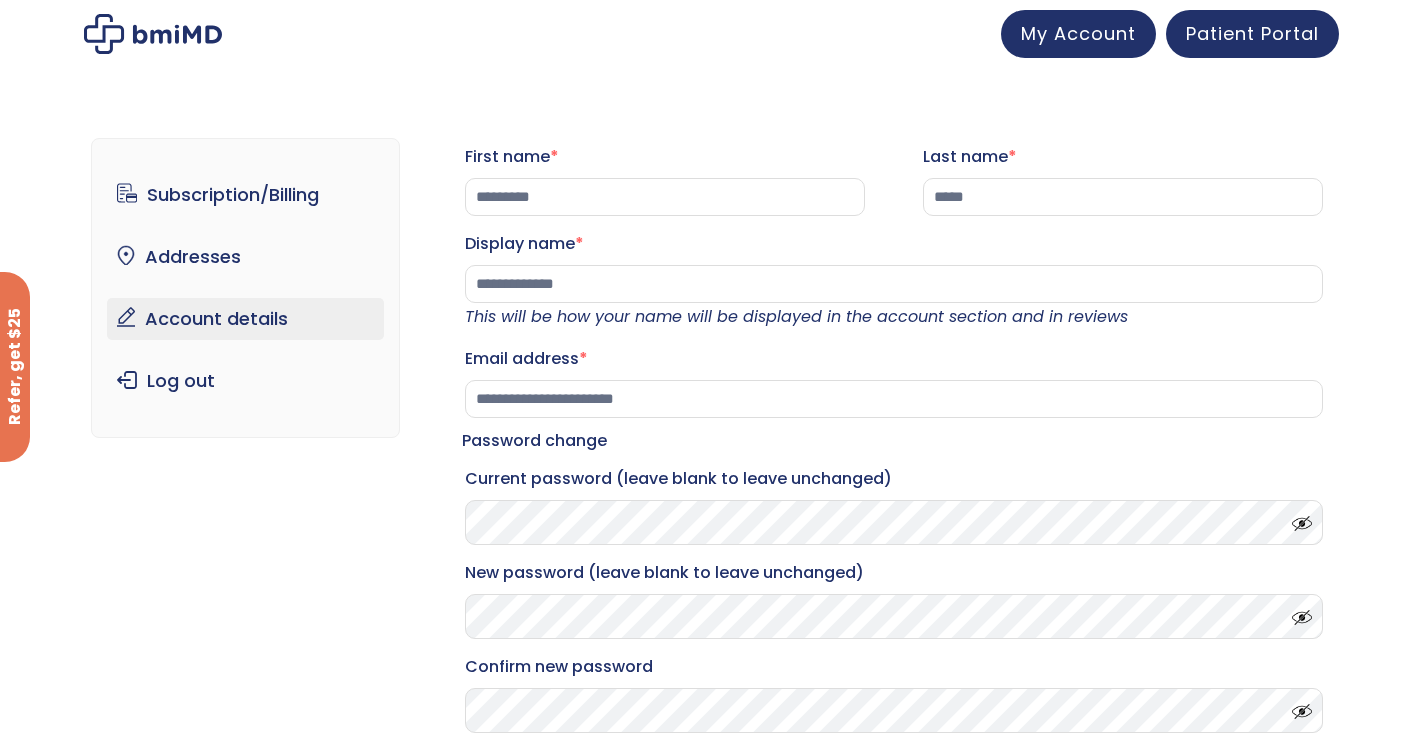 click on "Account details" at bounding box center (245, 319) 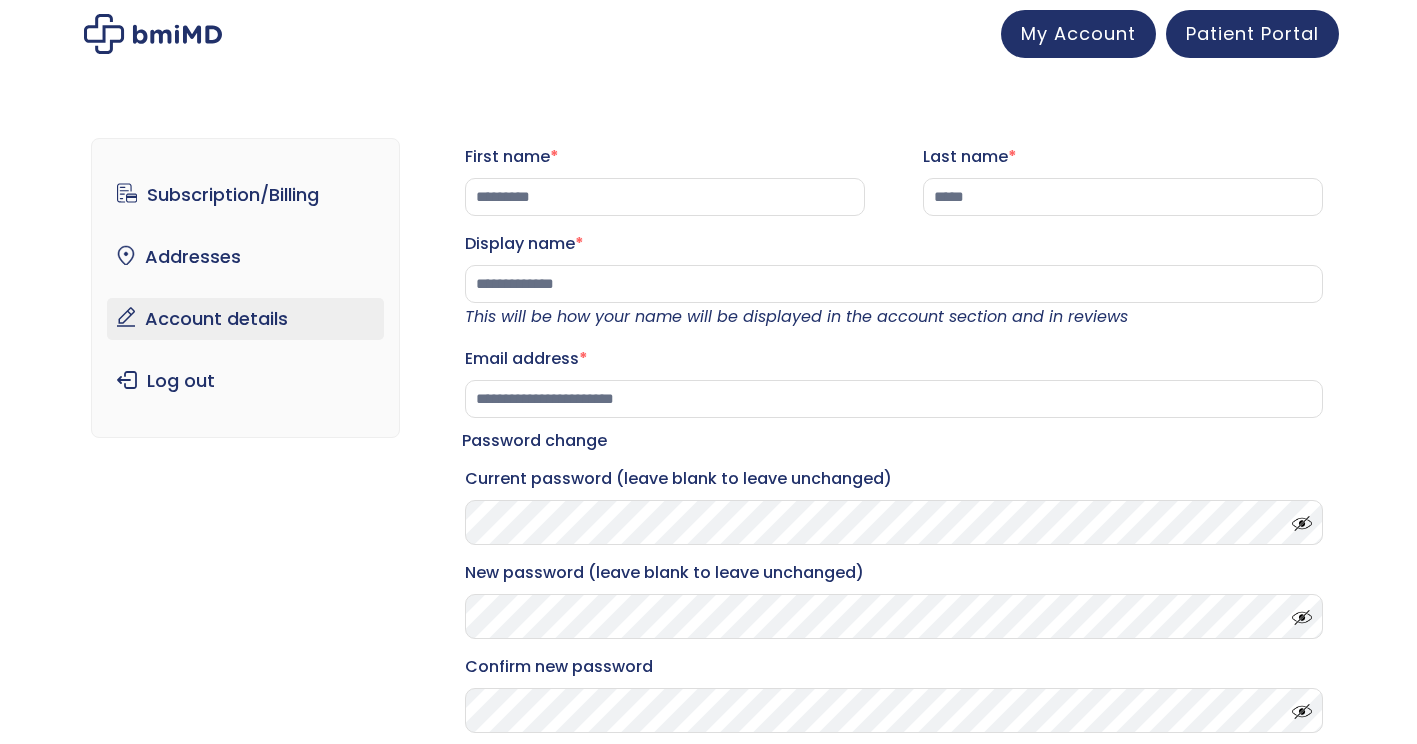 scroll, scrollTop: 0, scrollLeft: 0, axis: both 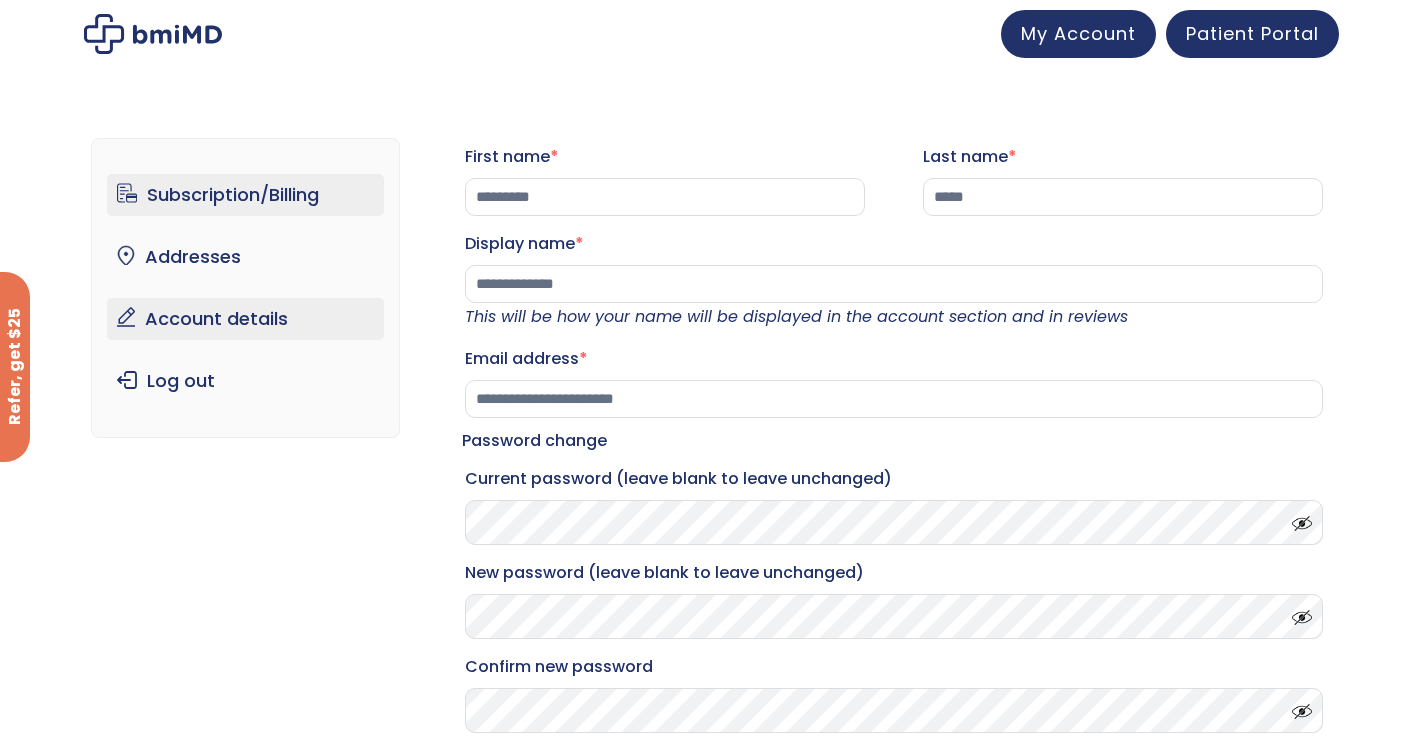 click on "Subscription/Billing" at bounding box center (245, 195) 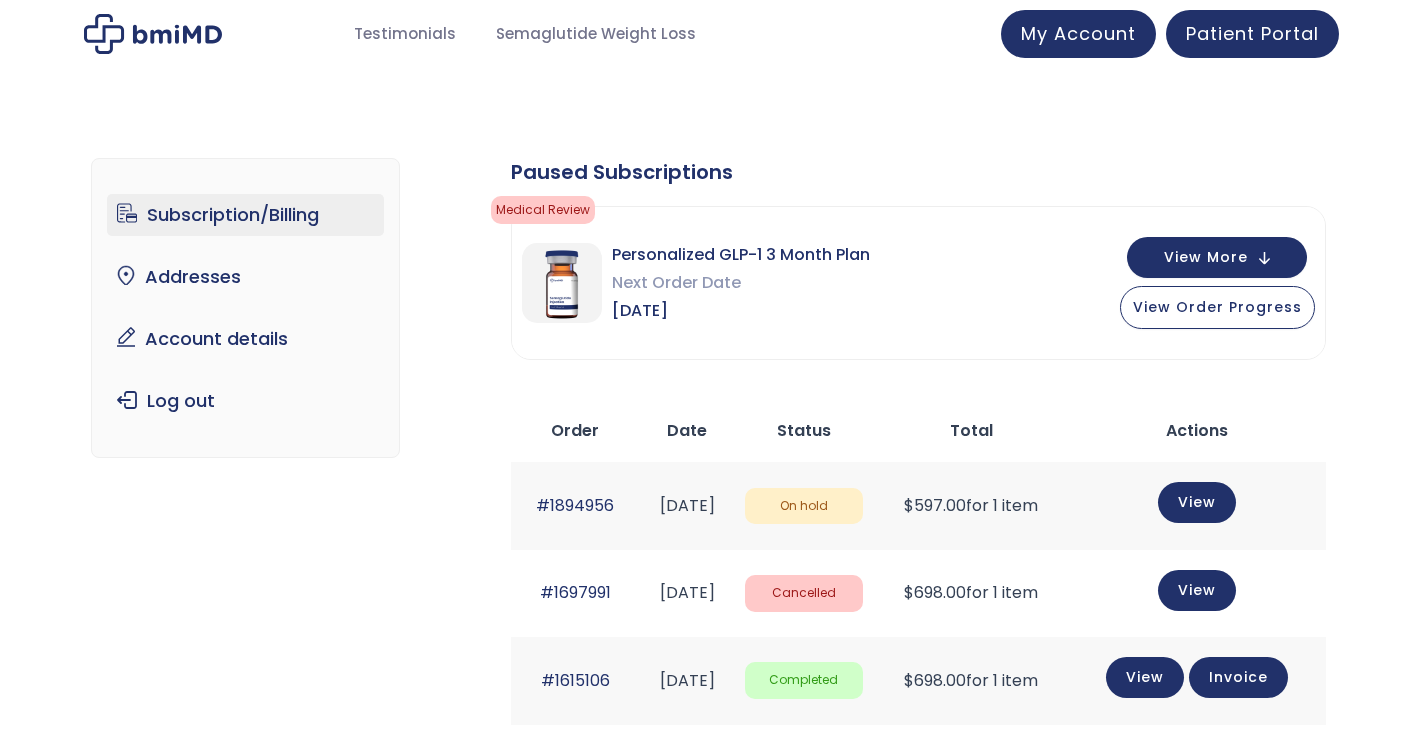 scroll, scrollTop: 0, scrollLeft: 0, axis: both 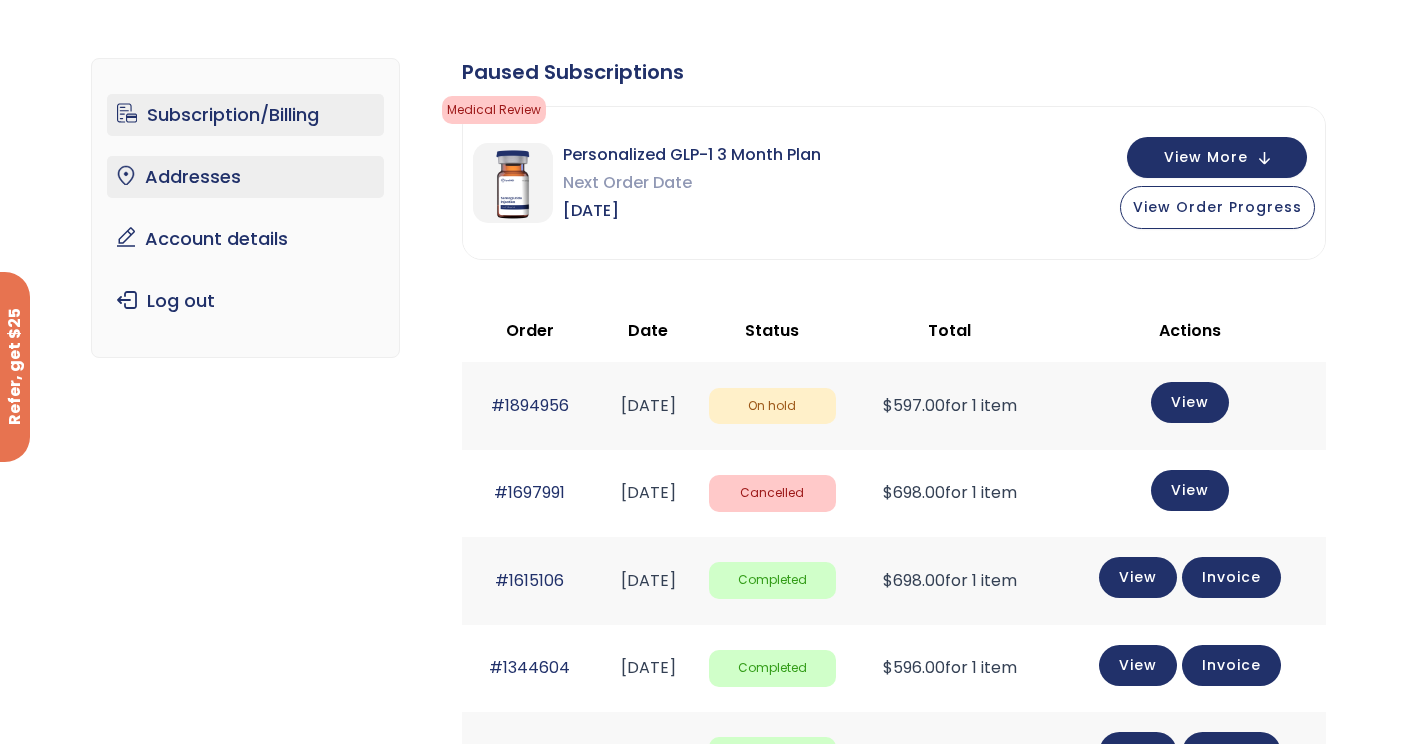 click on "Addresses" at bounding box center (245, 177) 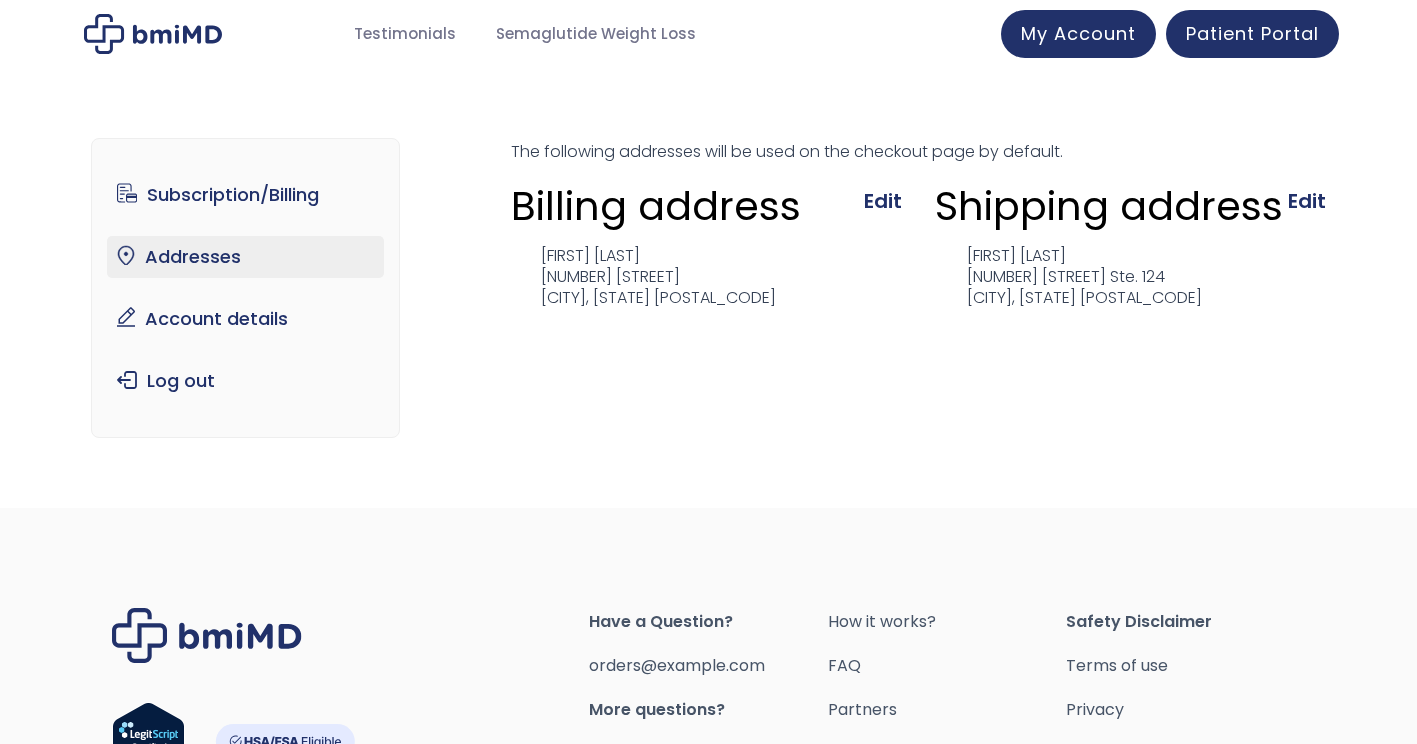 scroll, scrollTop: 0, scrollLeft: 0, axis: both 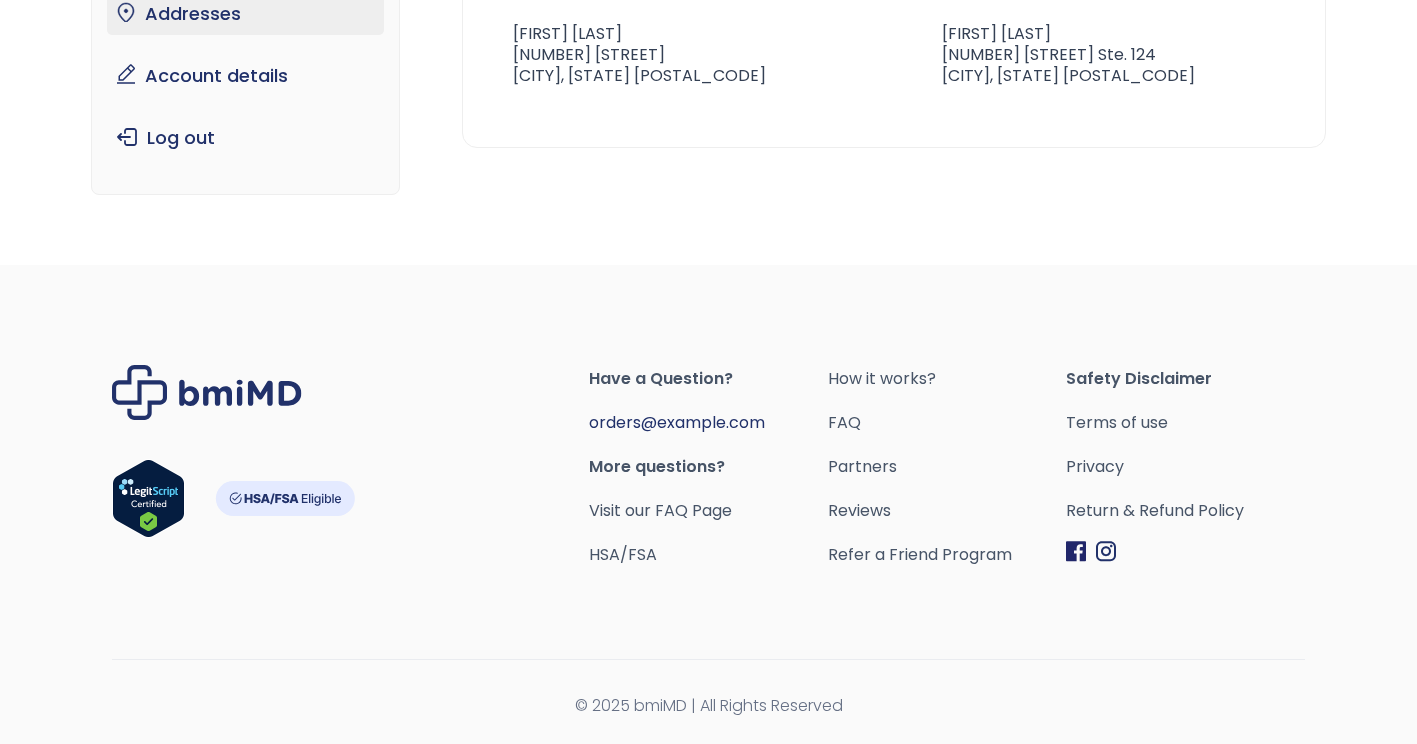 click on "[EMAIL]" at bounding box center [677, 422] 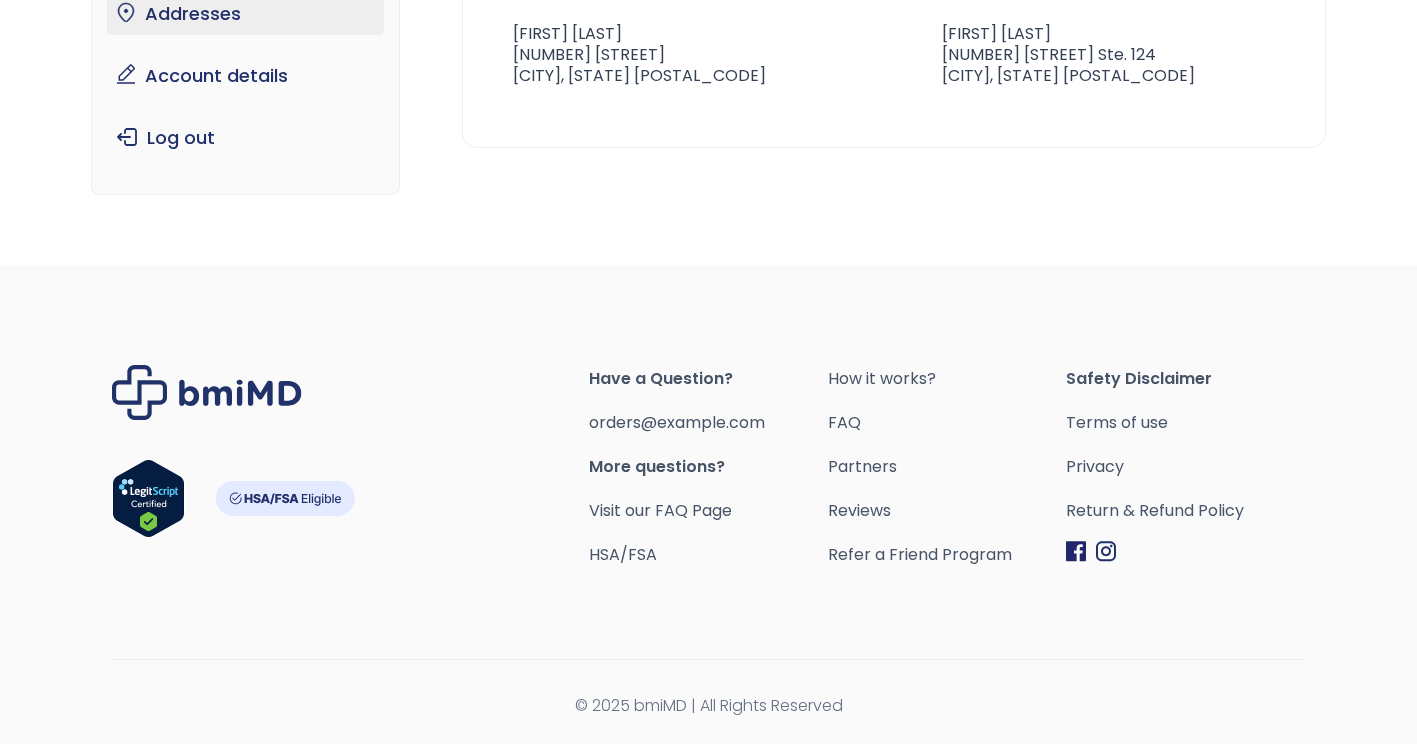 click on "Subscription/Billing
bmiRewards
Addresses
Account details
Submit a Review
Log out
Addresses
Form completed. Our records show that your latest intake/refill form was completed.
×
The following addresses will be used on the checkout page by default.
If you need to adjust your shipping address before your next order, please have it changed in the  patient portal .
Billing address
Edit
Ra'Shonda Fears 69 East Beechwood Avenue Dayton, OH 45405
Shipping address
Edit
Ra'Shonda Fears 4500 Linden Ave Ste. 124 Dayton, OH 45432" at bounding box center [708, 52] 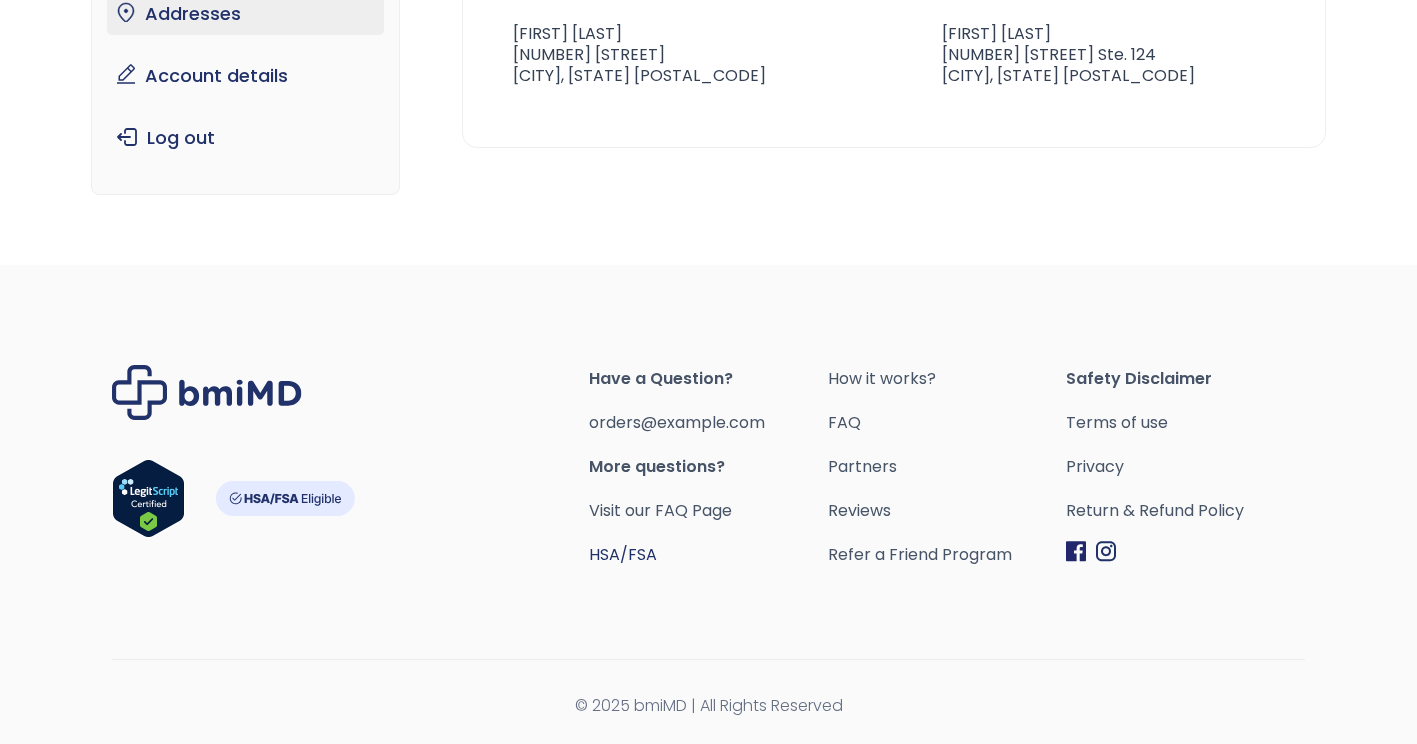 click on "HSA/FSA" at bounding box center [623, 554] 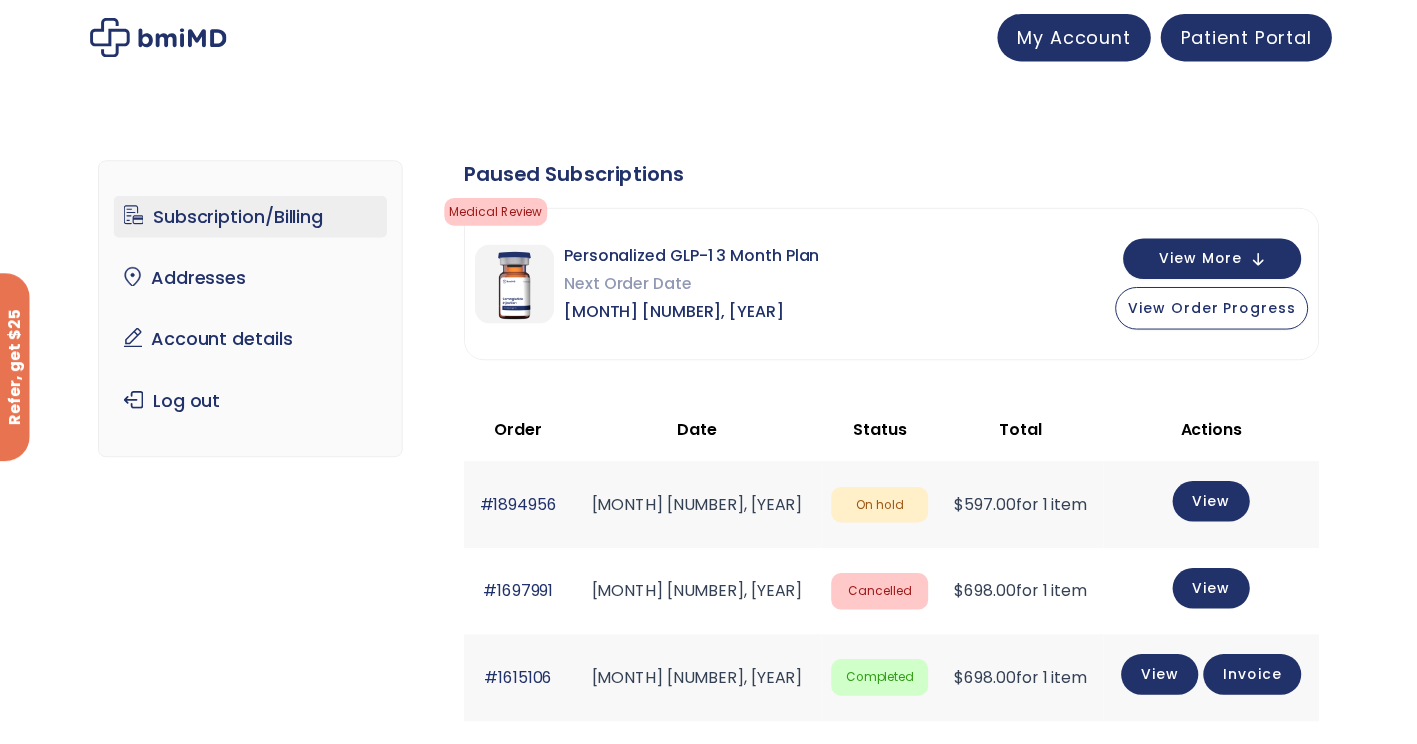scroll, scrollTop: 0, scrollLeft: 0, axis: both 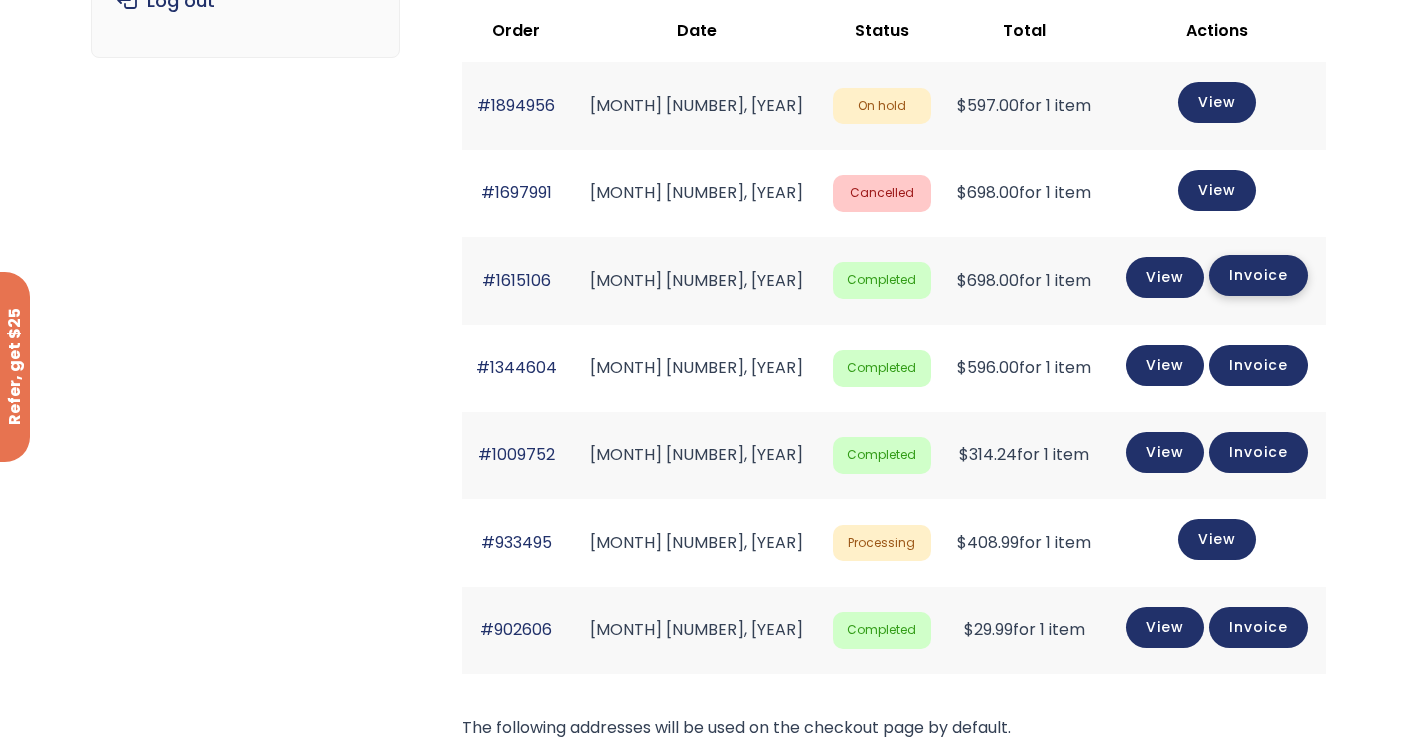 click on "Invoice" 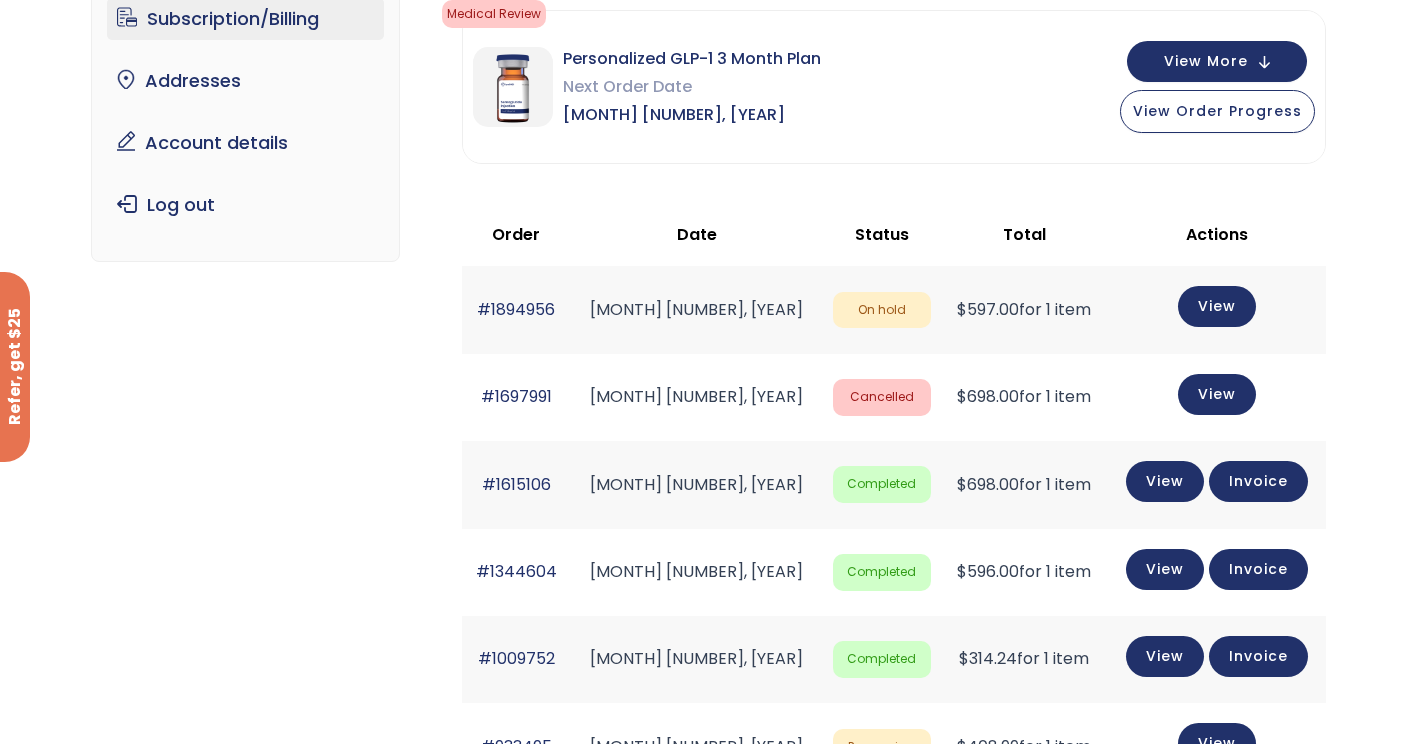 scroll, scrollTop: 100, scrollLeft: 0, axis: vertical 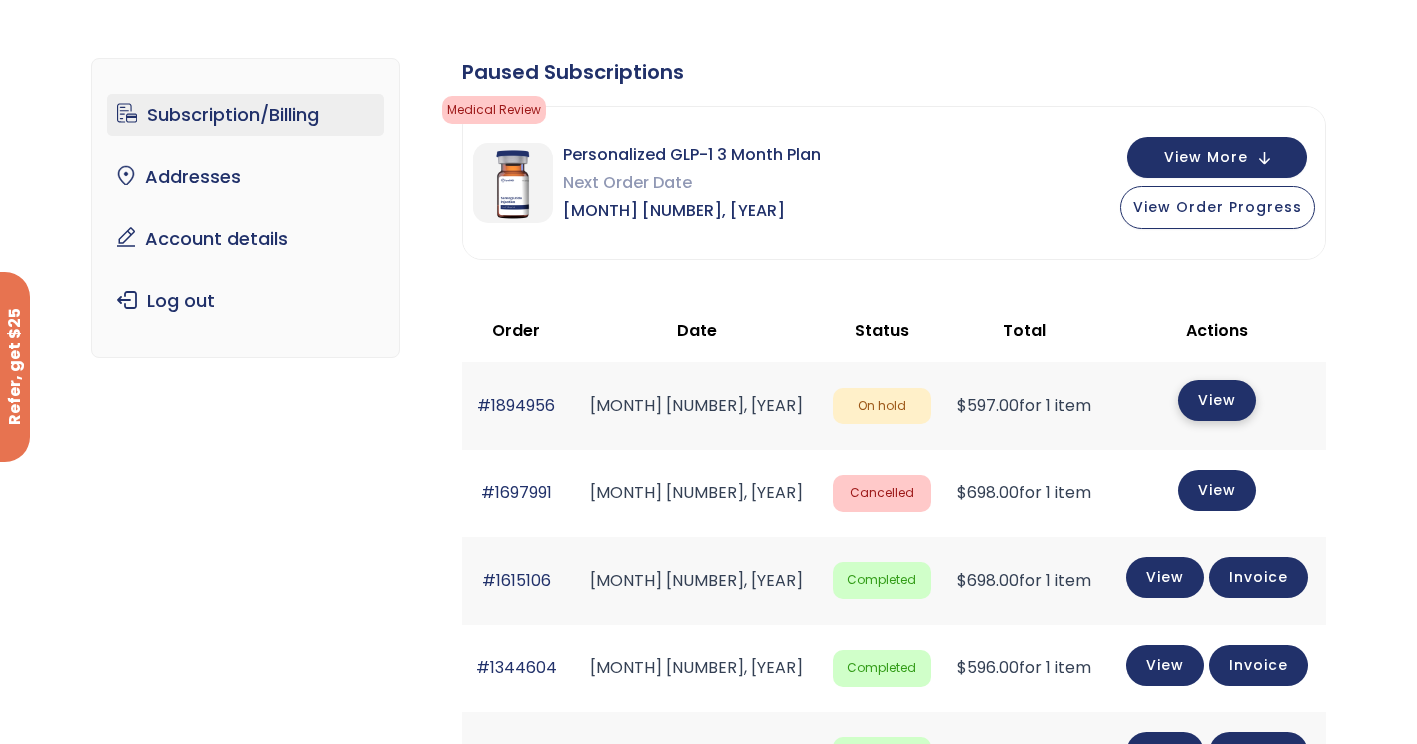 click on "View" 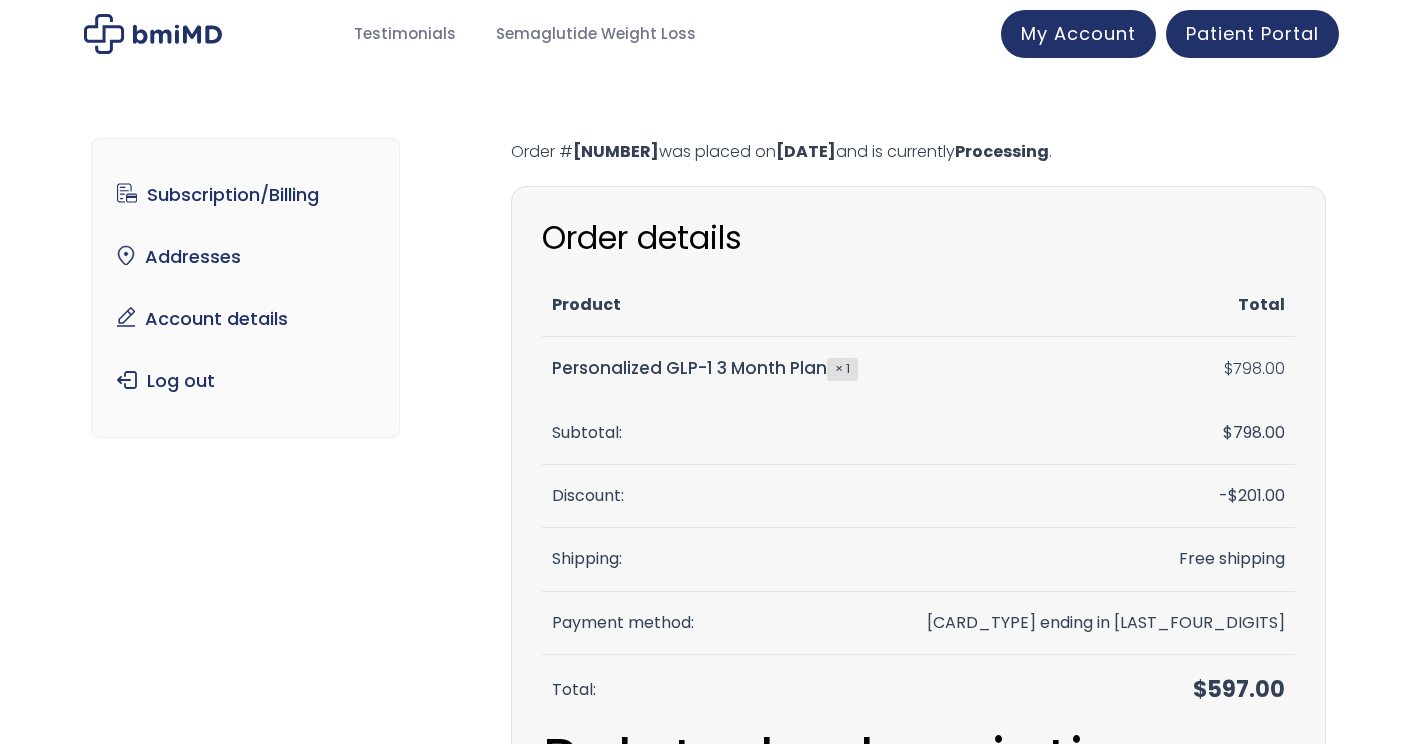 scroll, scrollTop: 0, scrollLeft: 0, axis: both 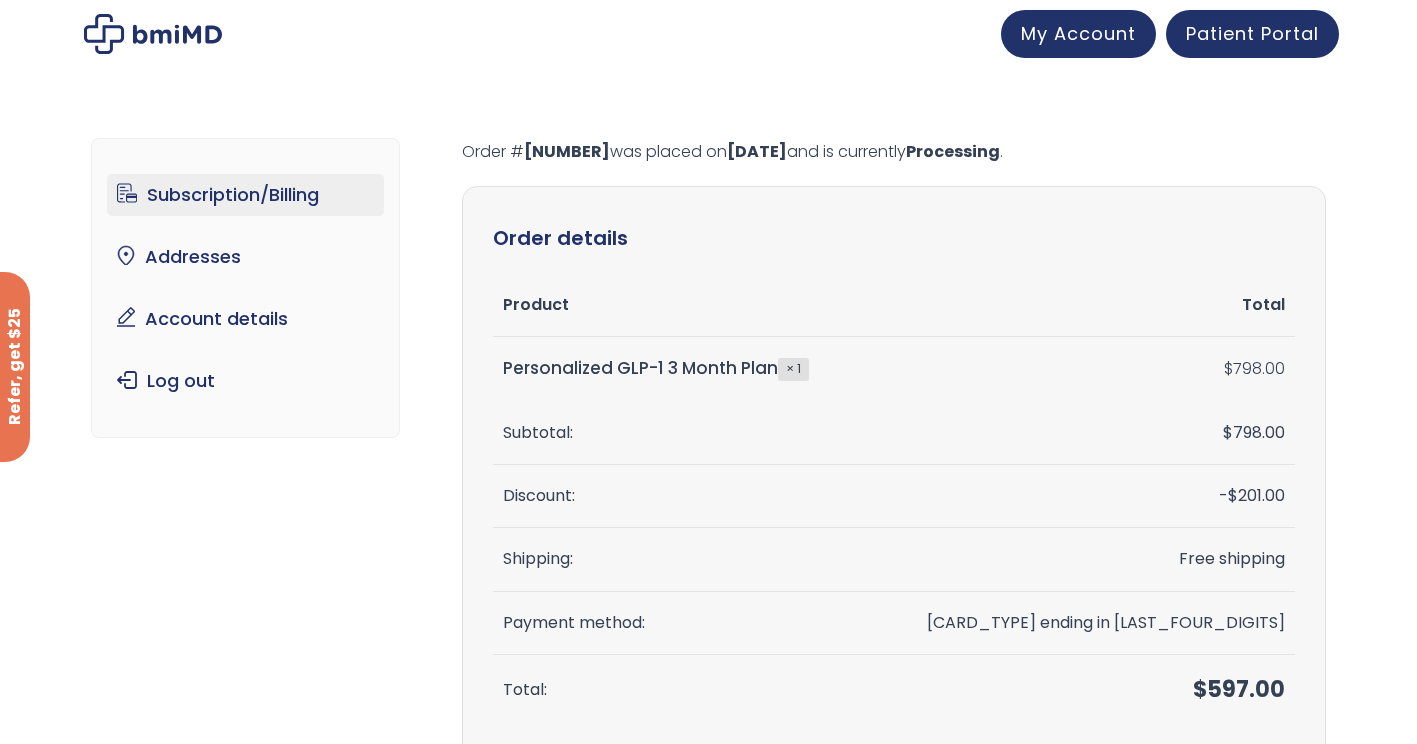 click on "Subscription/Billing" at bounding box center (245, 195) 